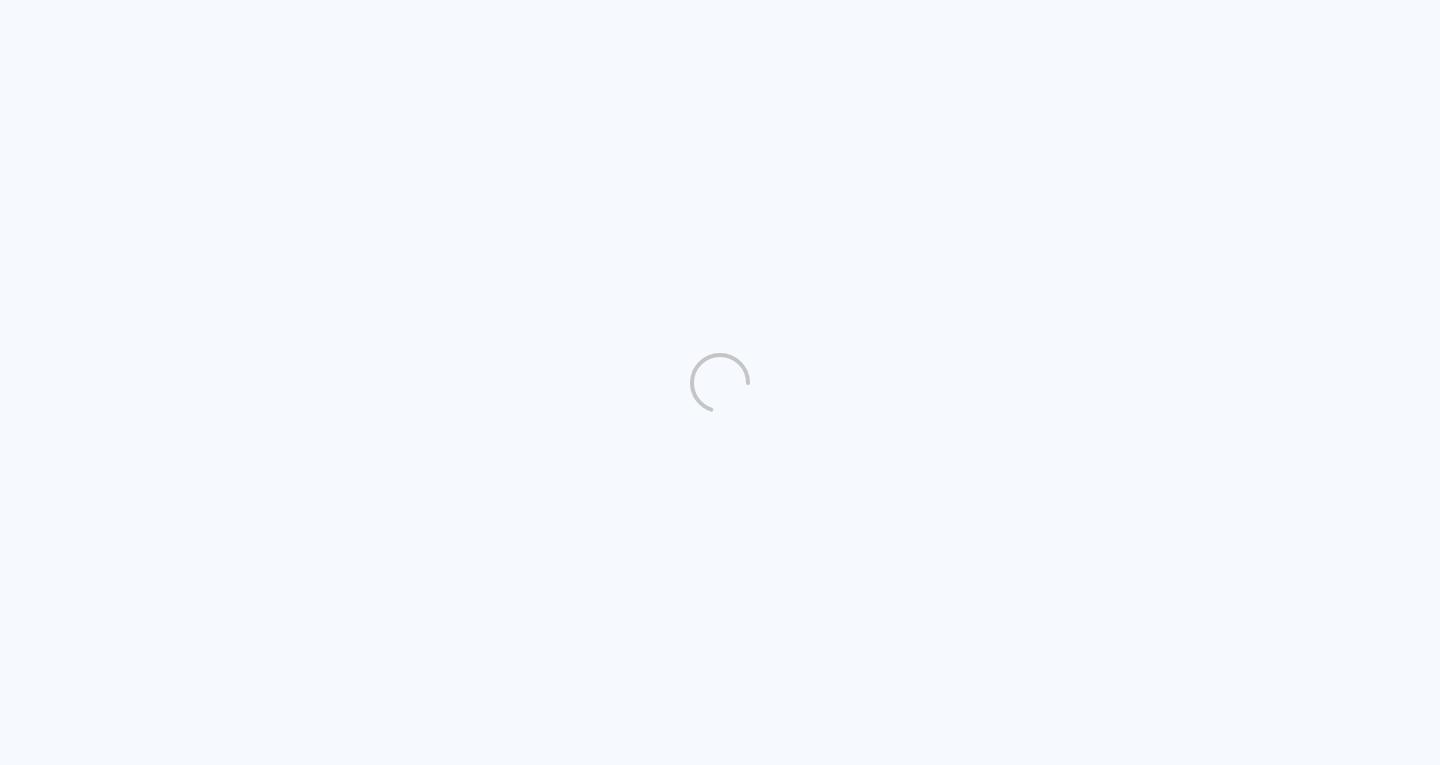 scroll, scrollTop: 0, scrollLeft: 0, axis: both 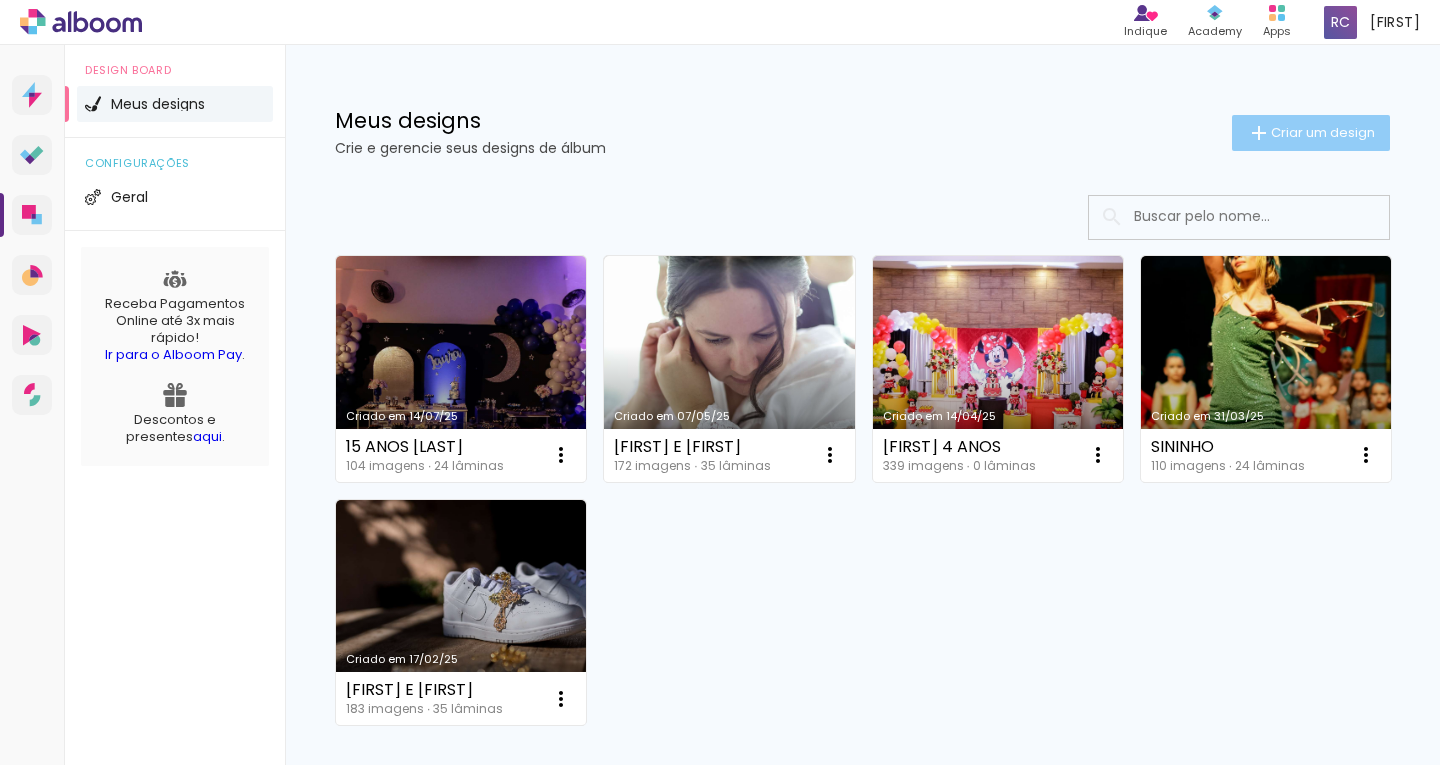 click on "Criar um design" 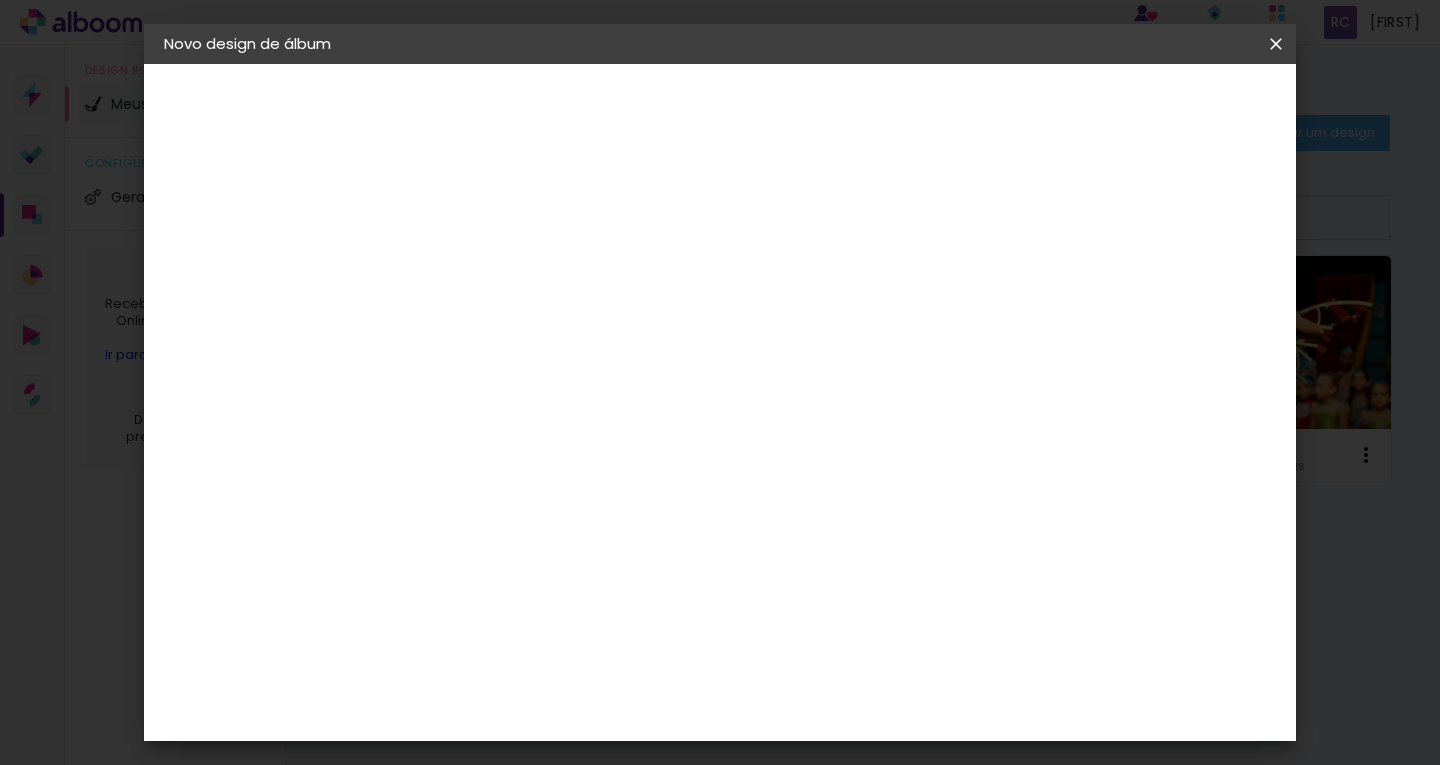 click at bounding box center [491, 268] 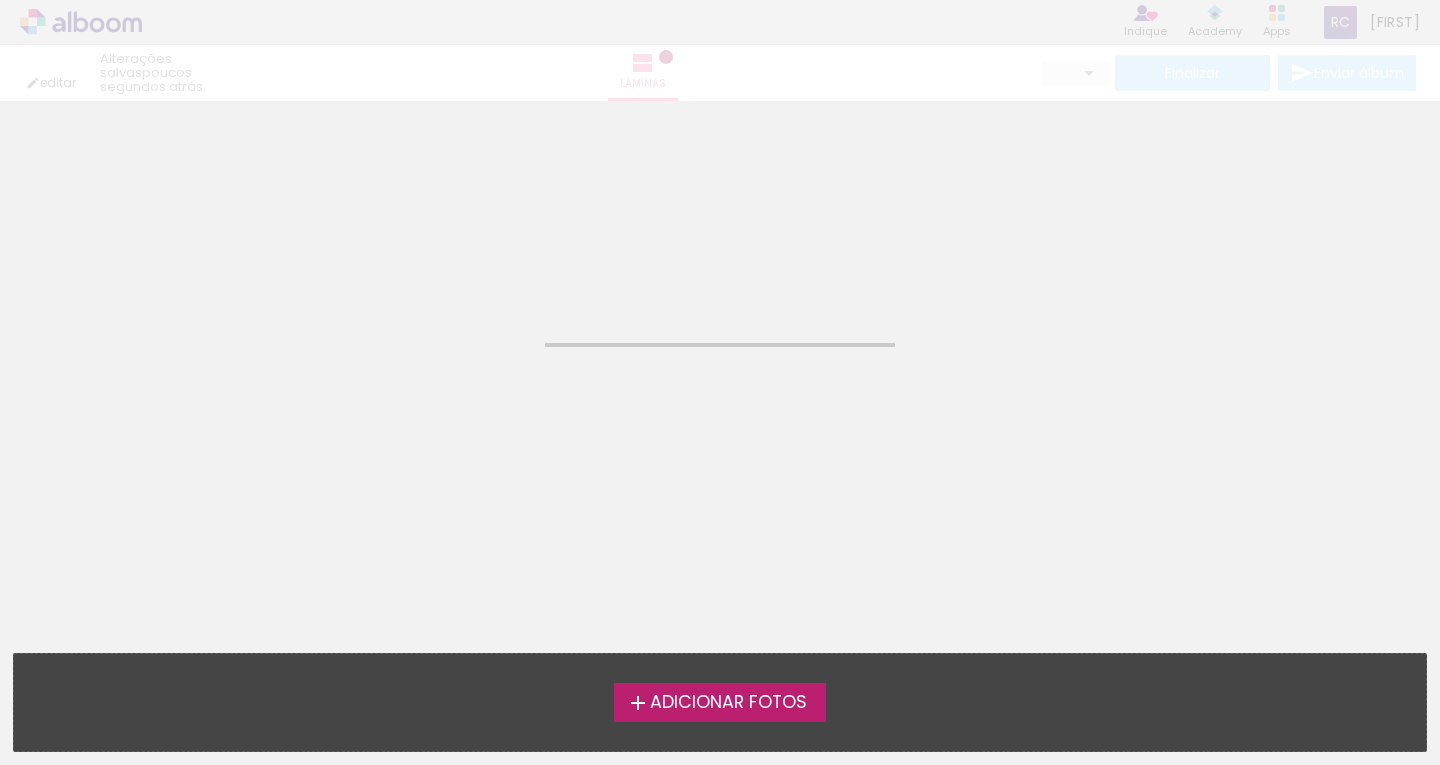 click on "Adicionar Fotos" at bounding box center [728, 703] 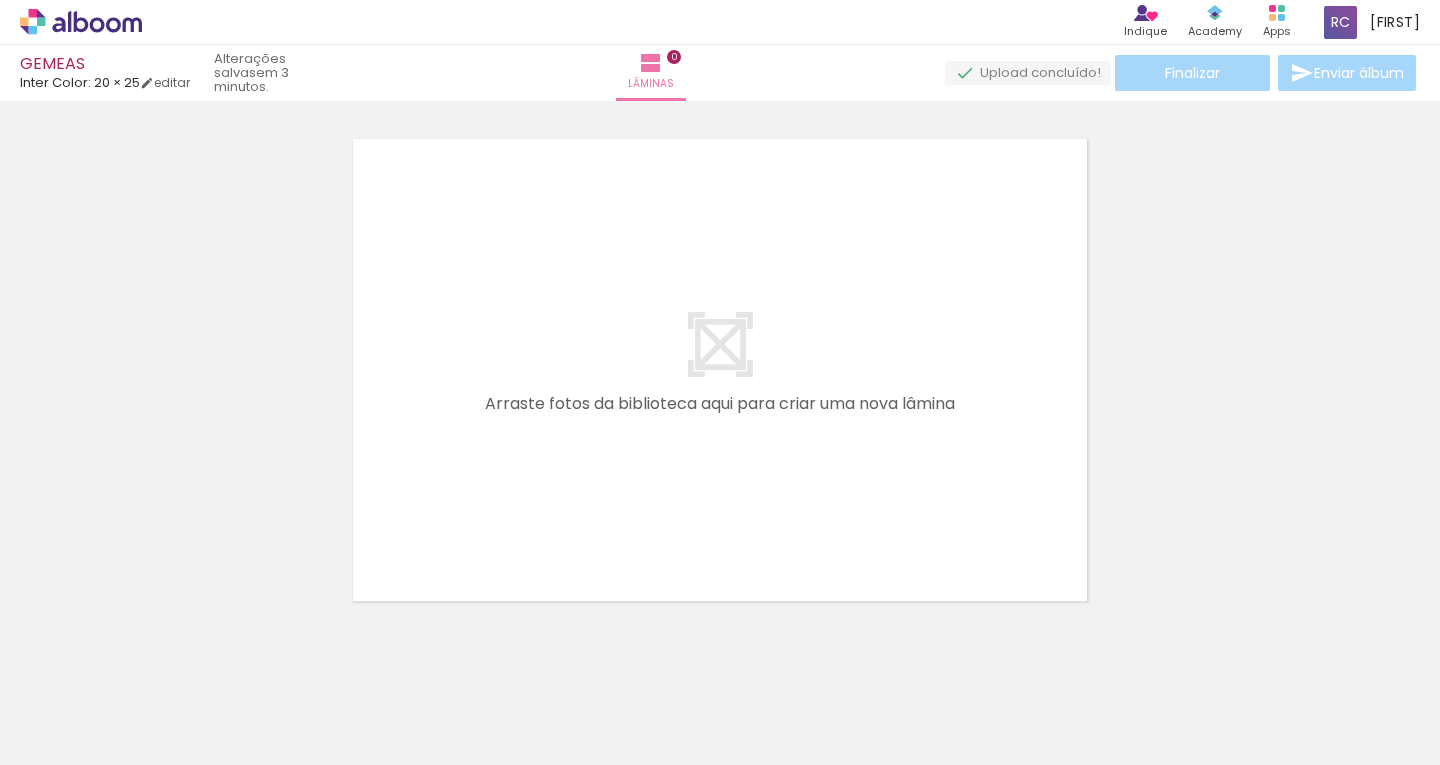 scroll, scrollTop: 26, scrollLeft: 0, axis: vertical 